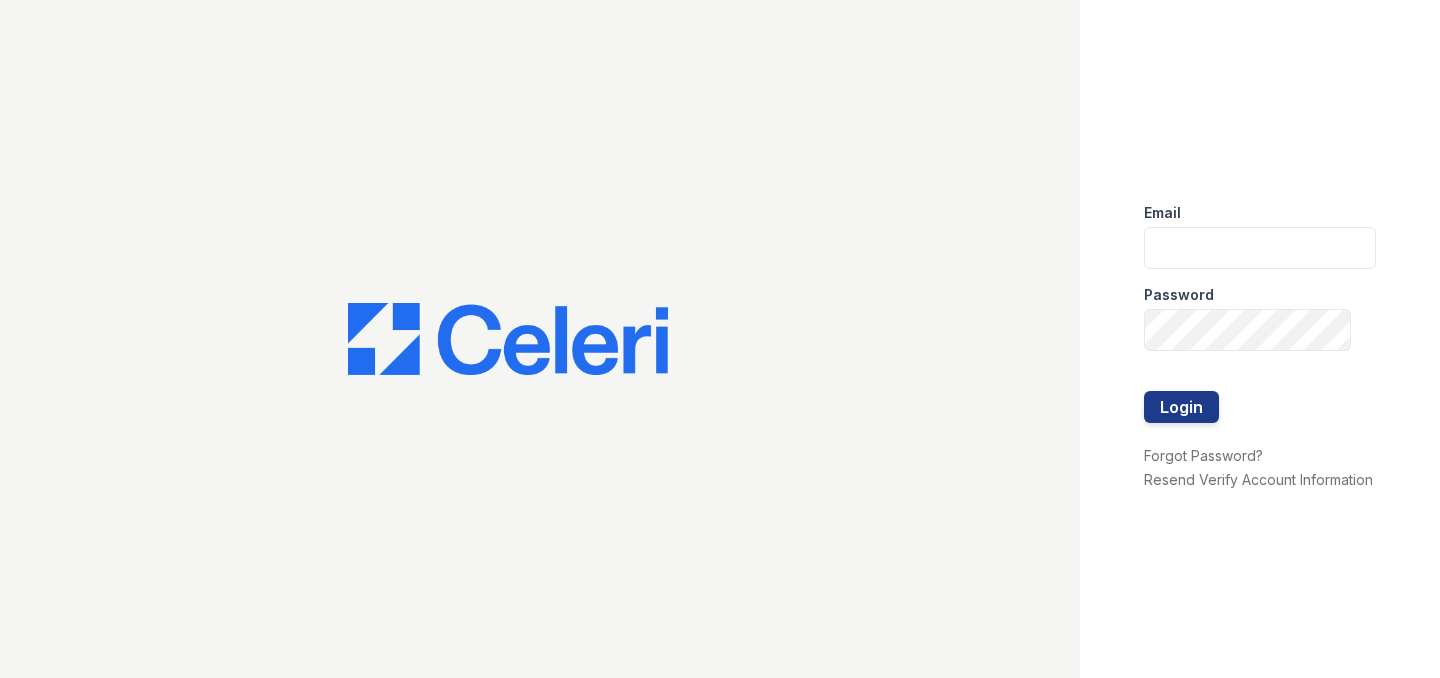 scroll, scrollTop: 0, scrollLeft: 0, axis: both 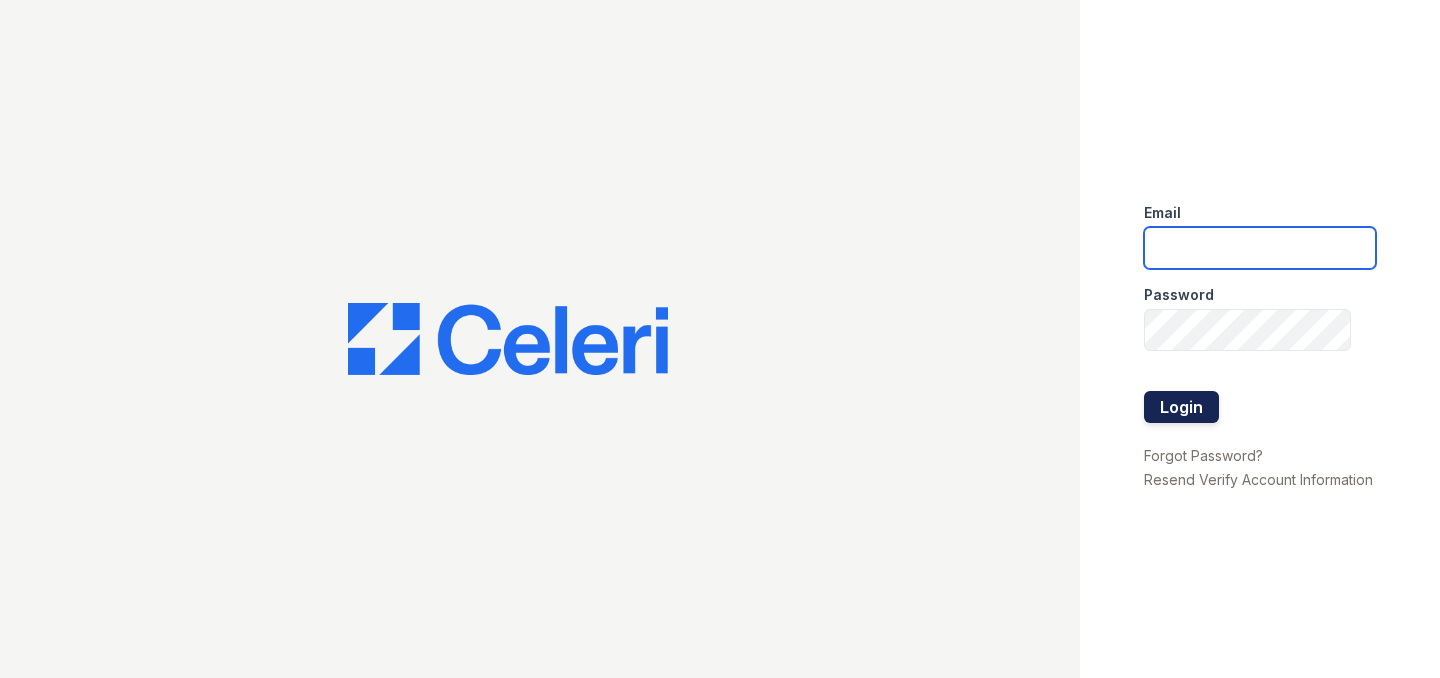 type on "bmarino@MadisonRealtyManagement.com" 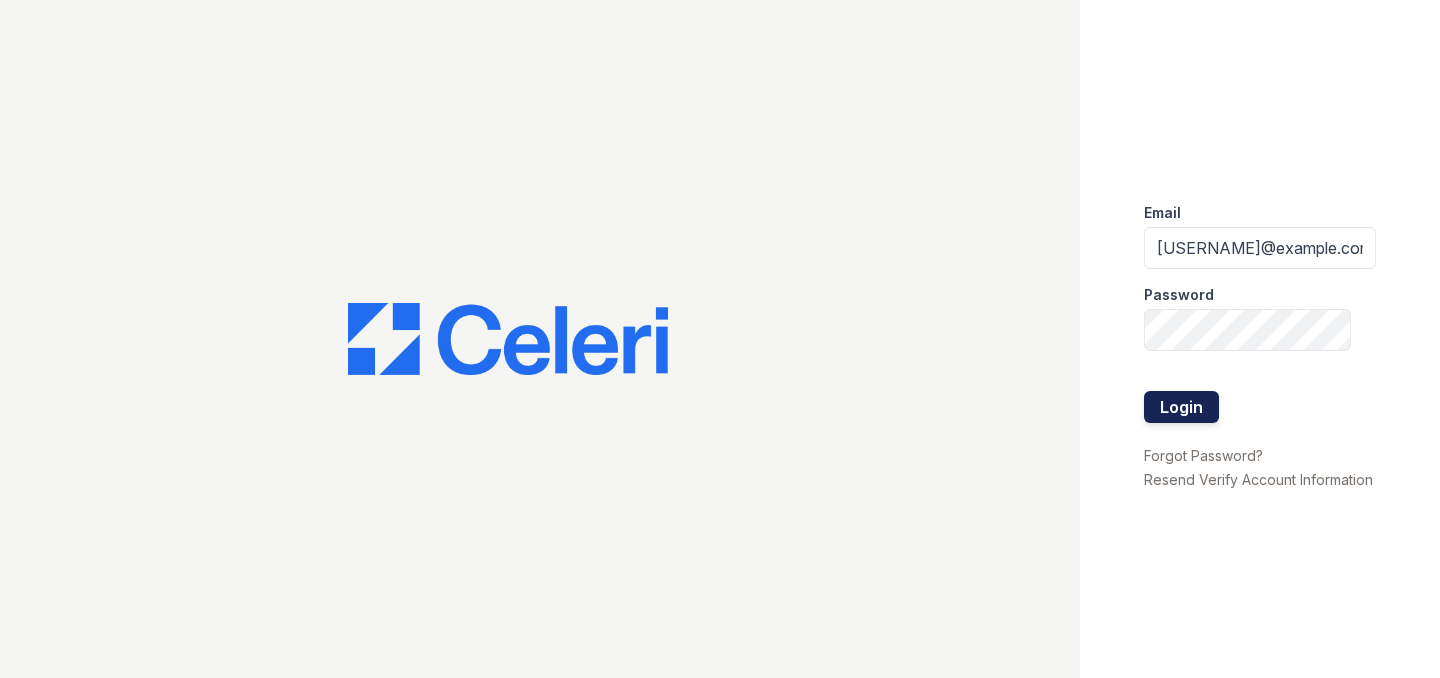 click on "Login" at bounding box center [1181, 407] 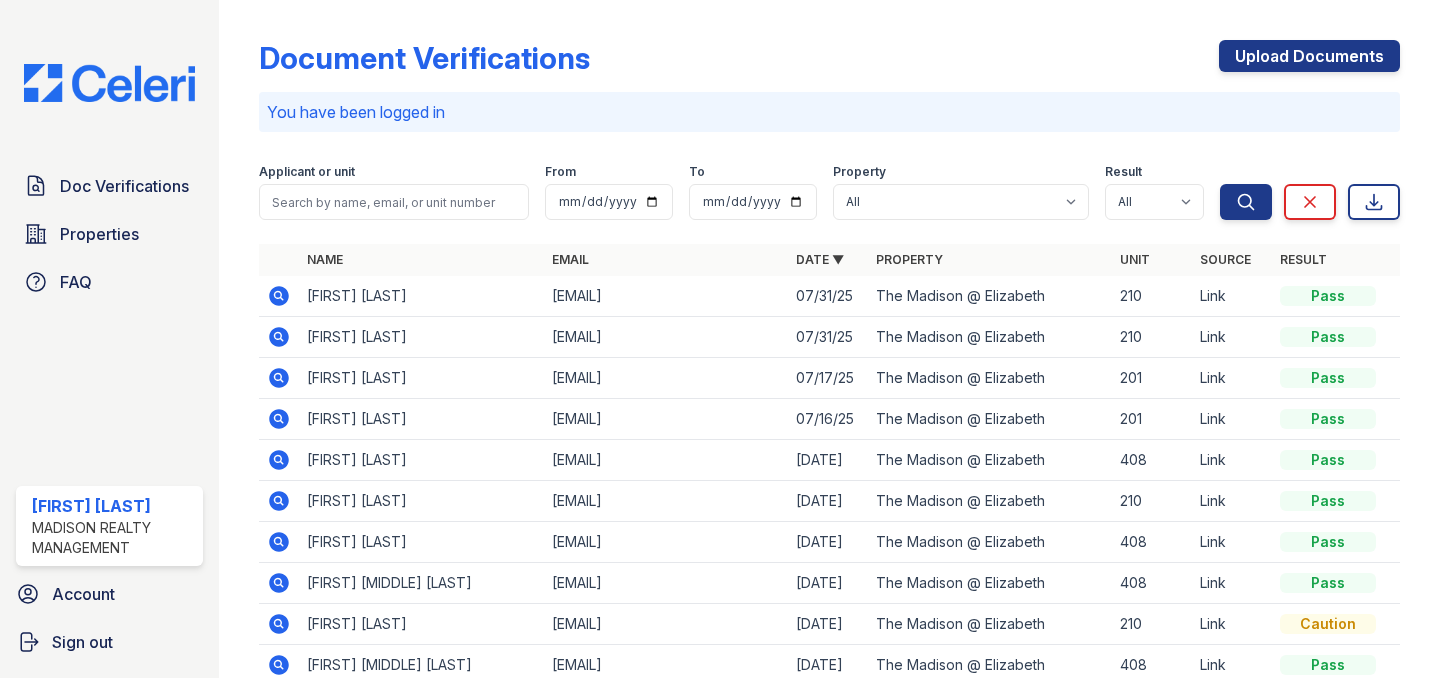 scroll, scrollTop: 0, scrollLeft: 0, axis: both 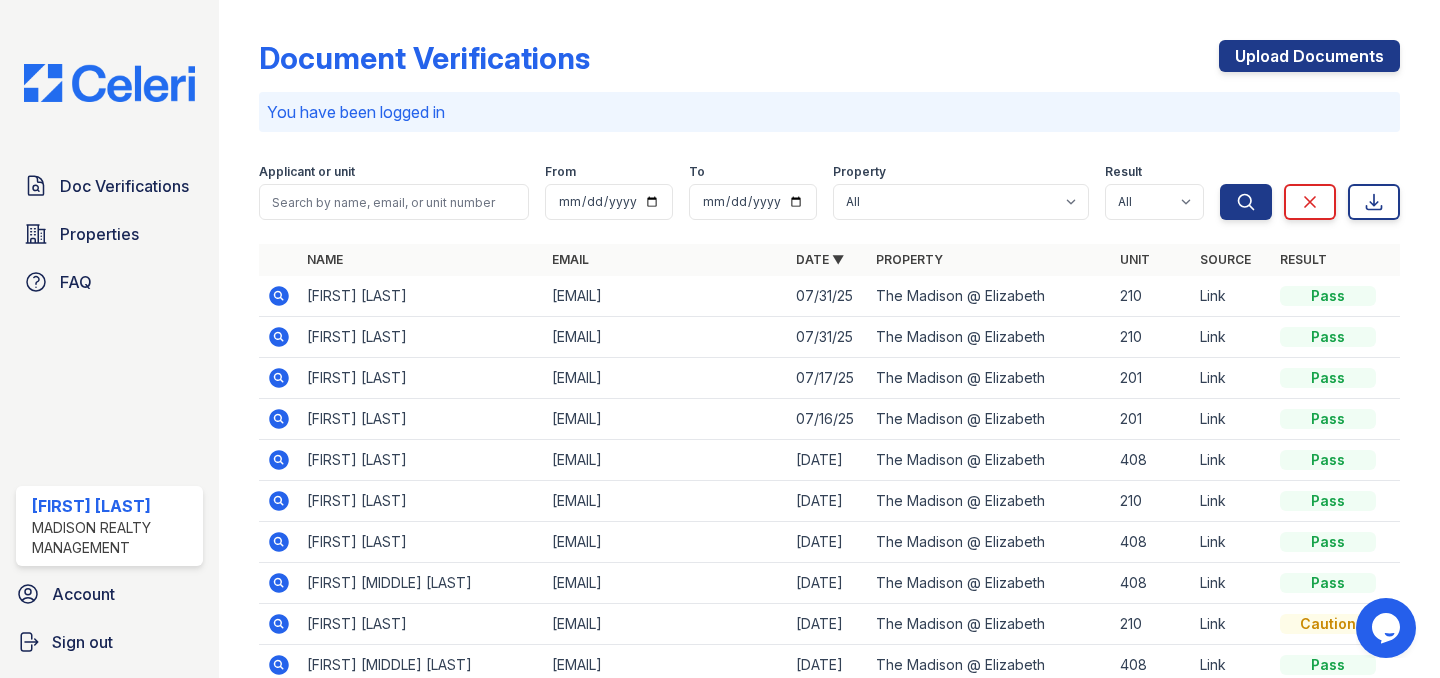 click 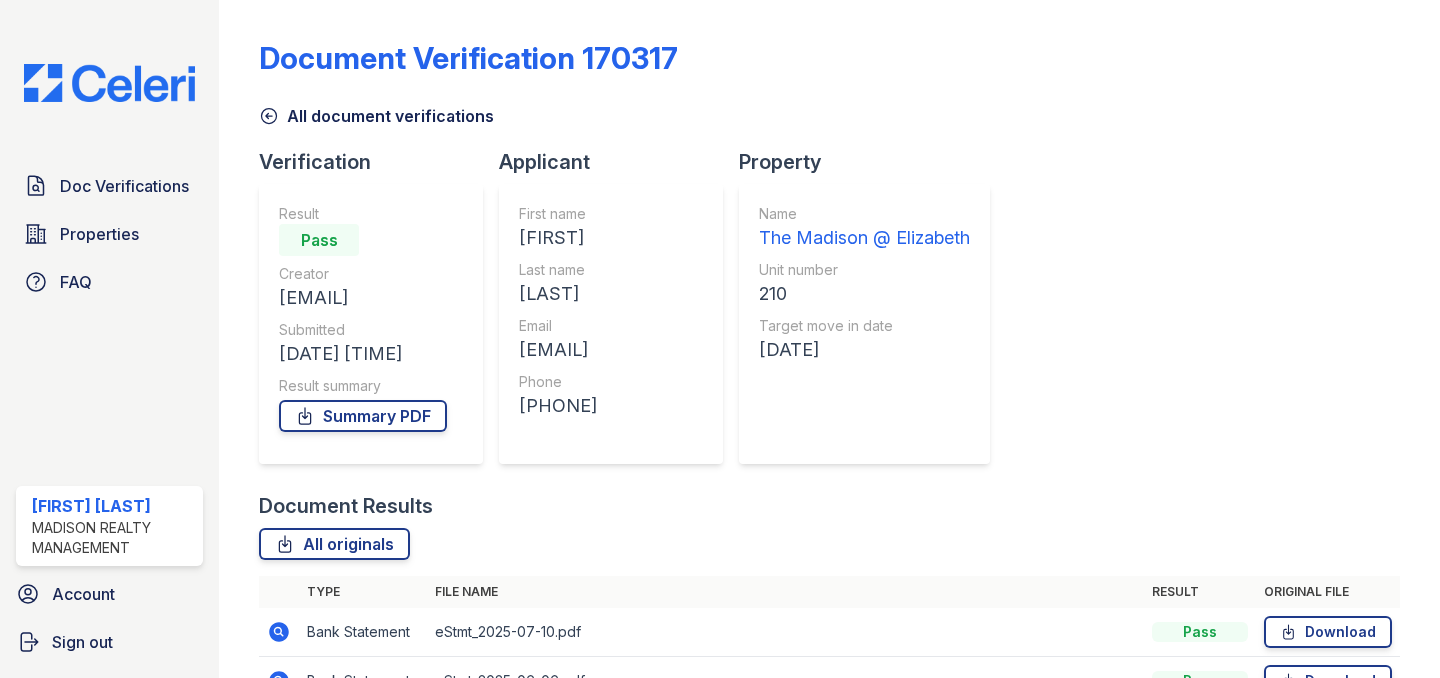 scroll, scrollTop: 0, scrollLeft: 0, axis: both 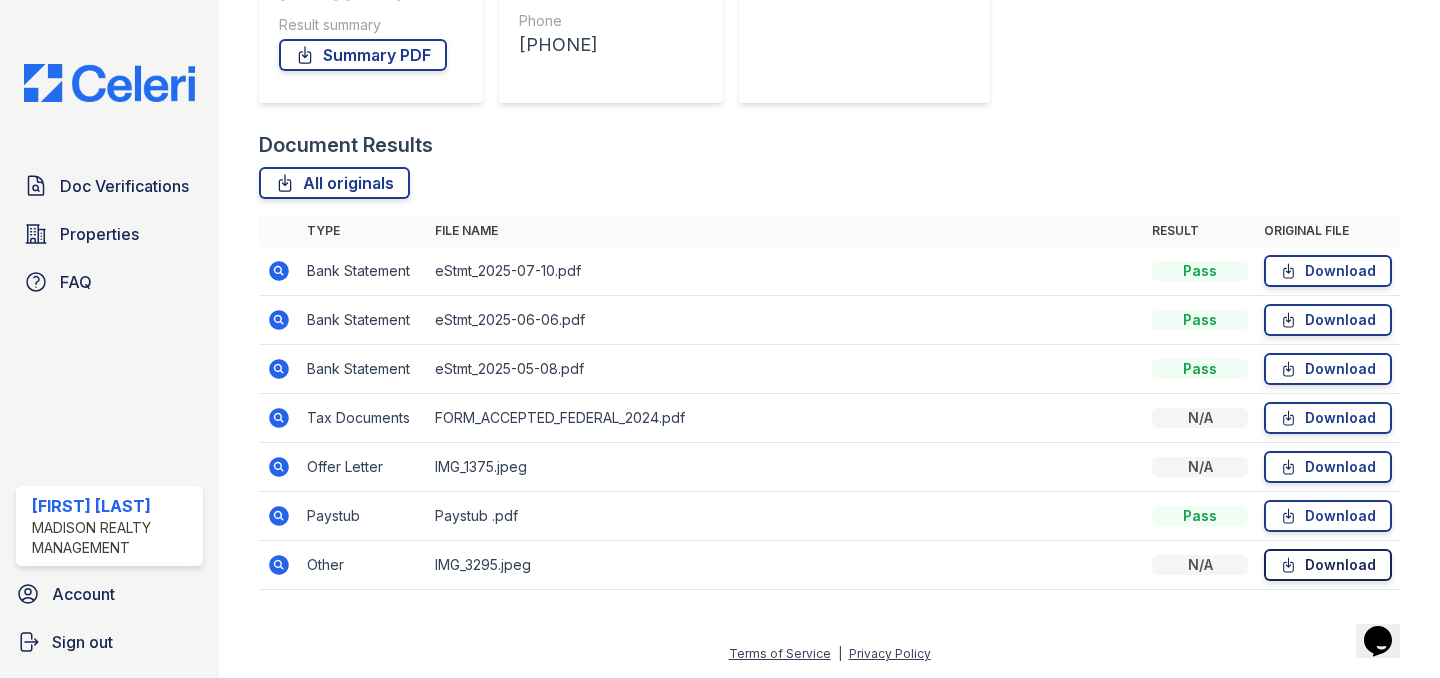 click 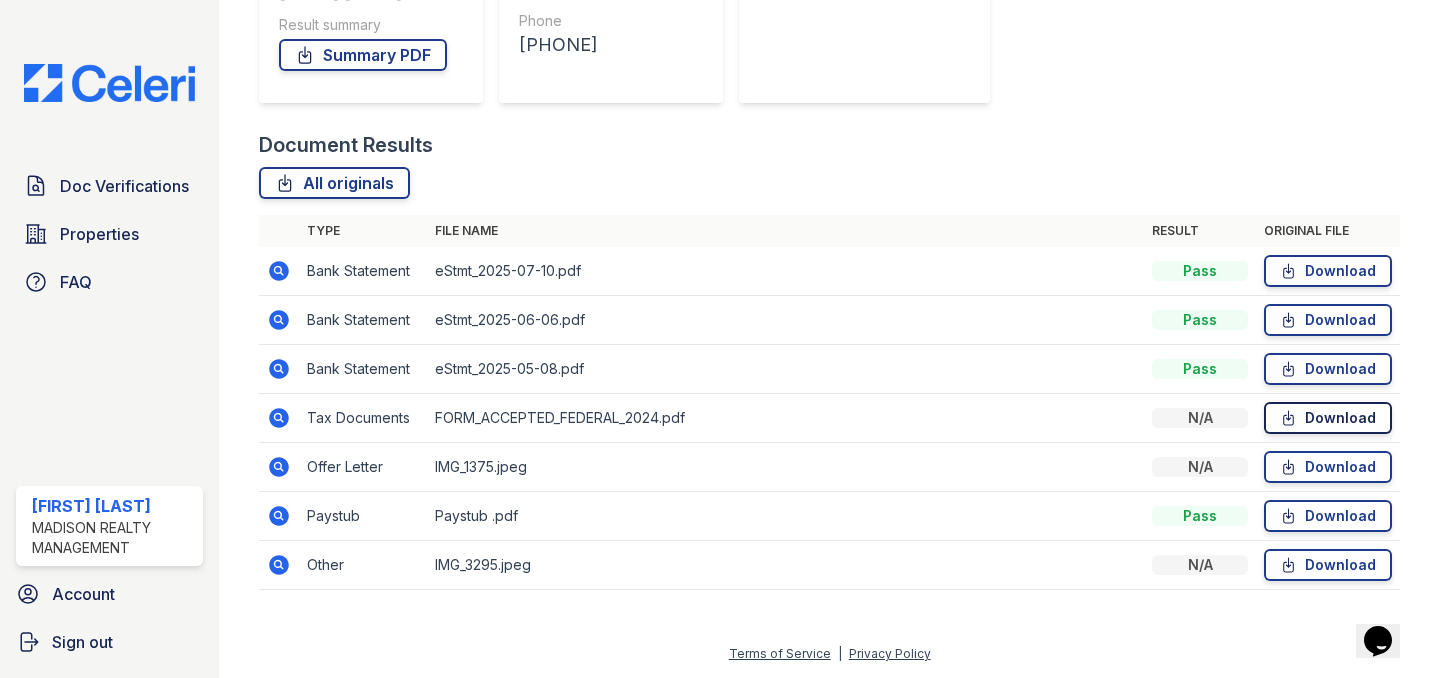 click on "Download" at bounding box center (1328, 418) 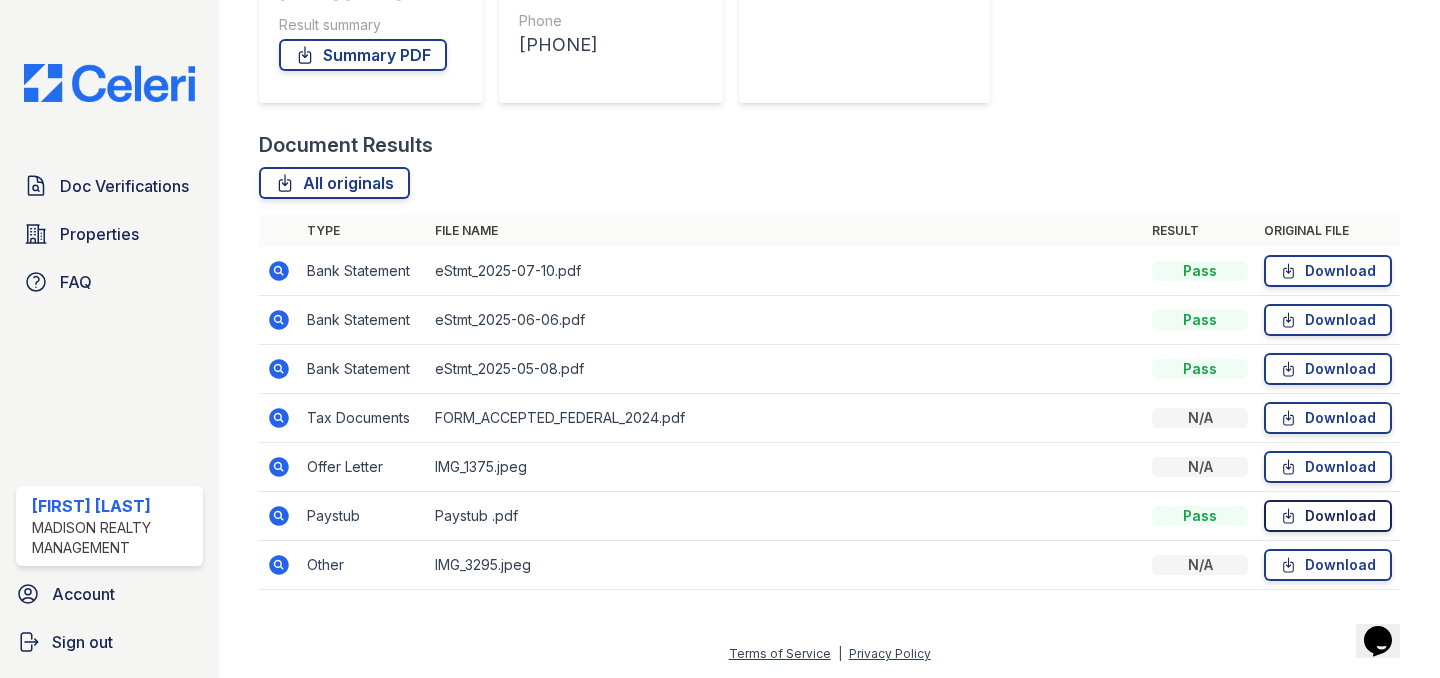 click on "Download" at bounding box center [1328, 516] 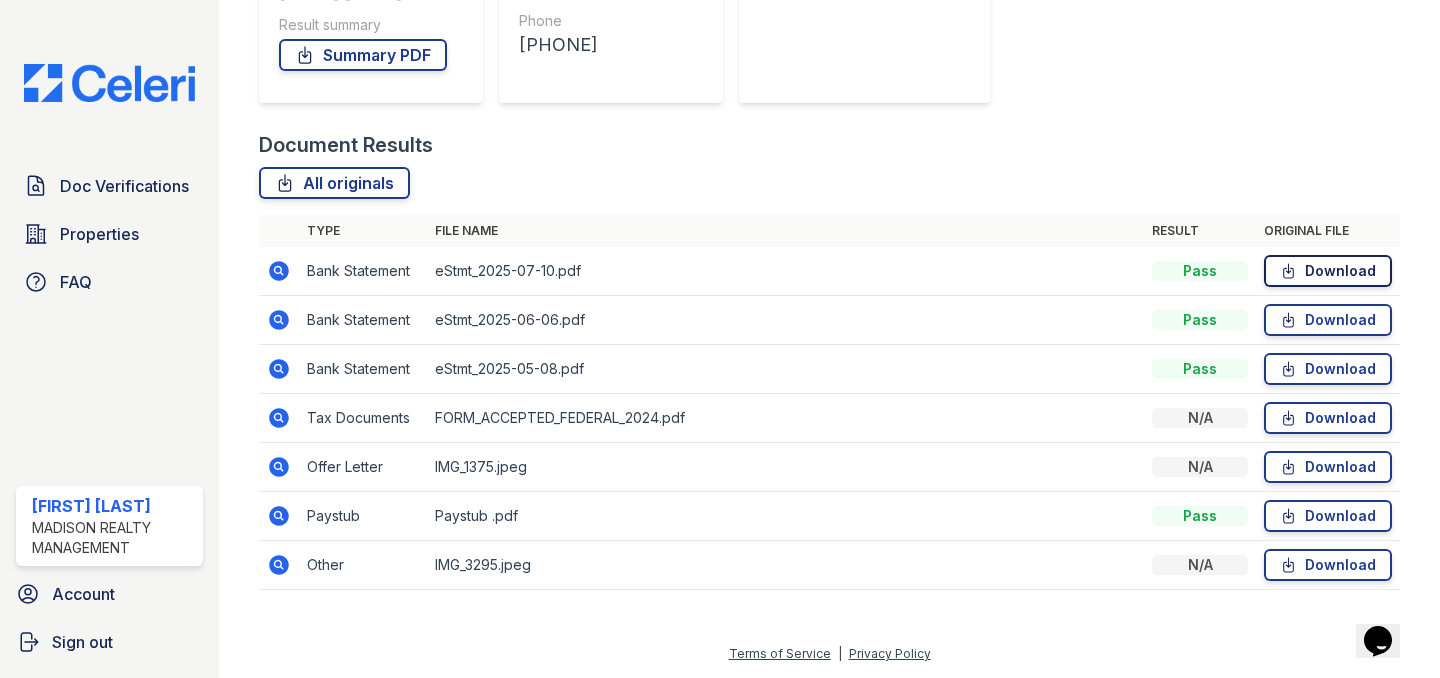 click on "Download" at bounding box center (1328, 271) 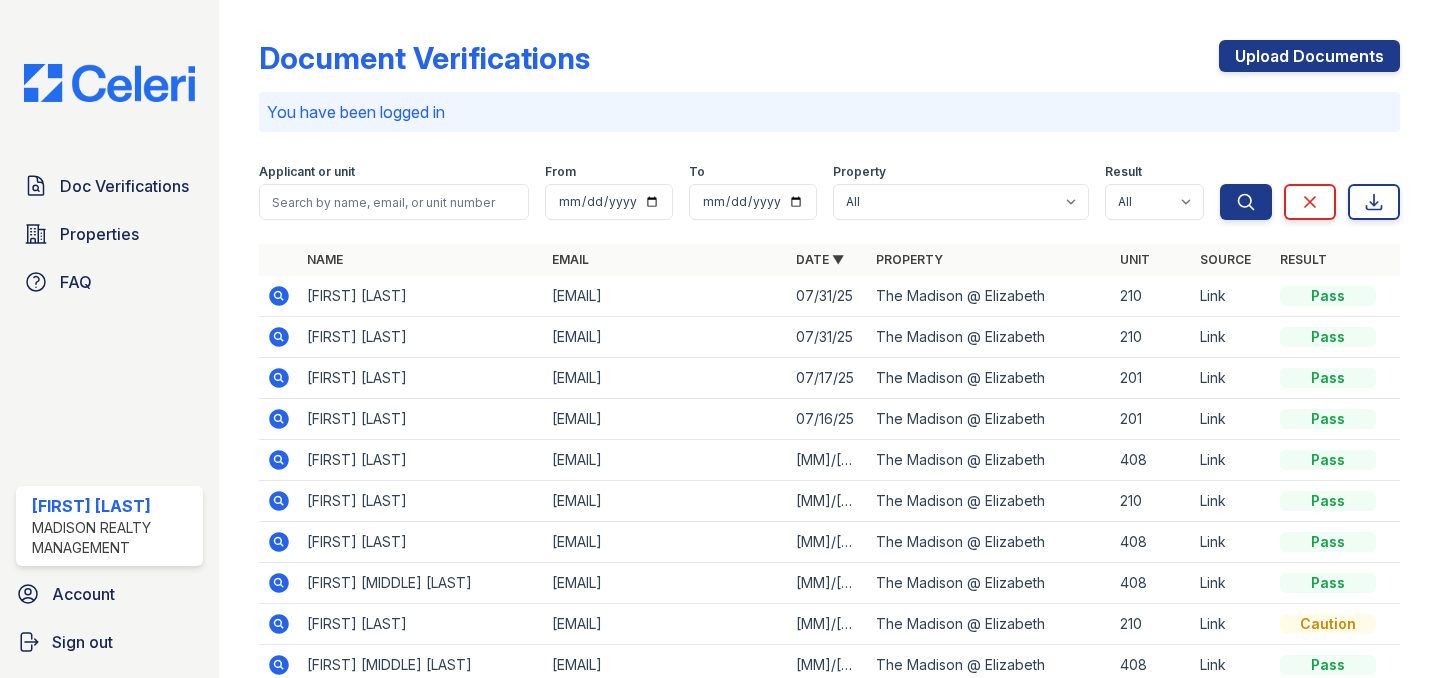 scroll, scrollTop: 0, scrollLeft: 0, axis: both 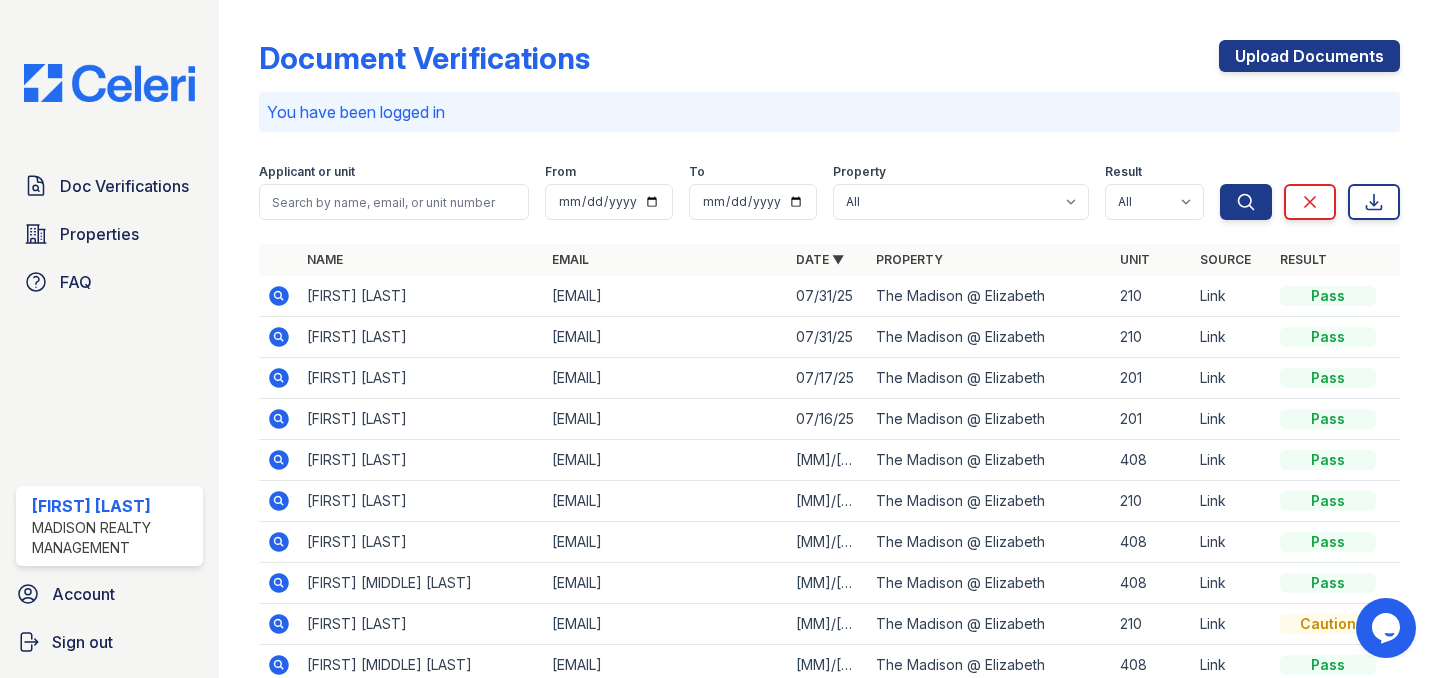 click 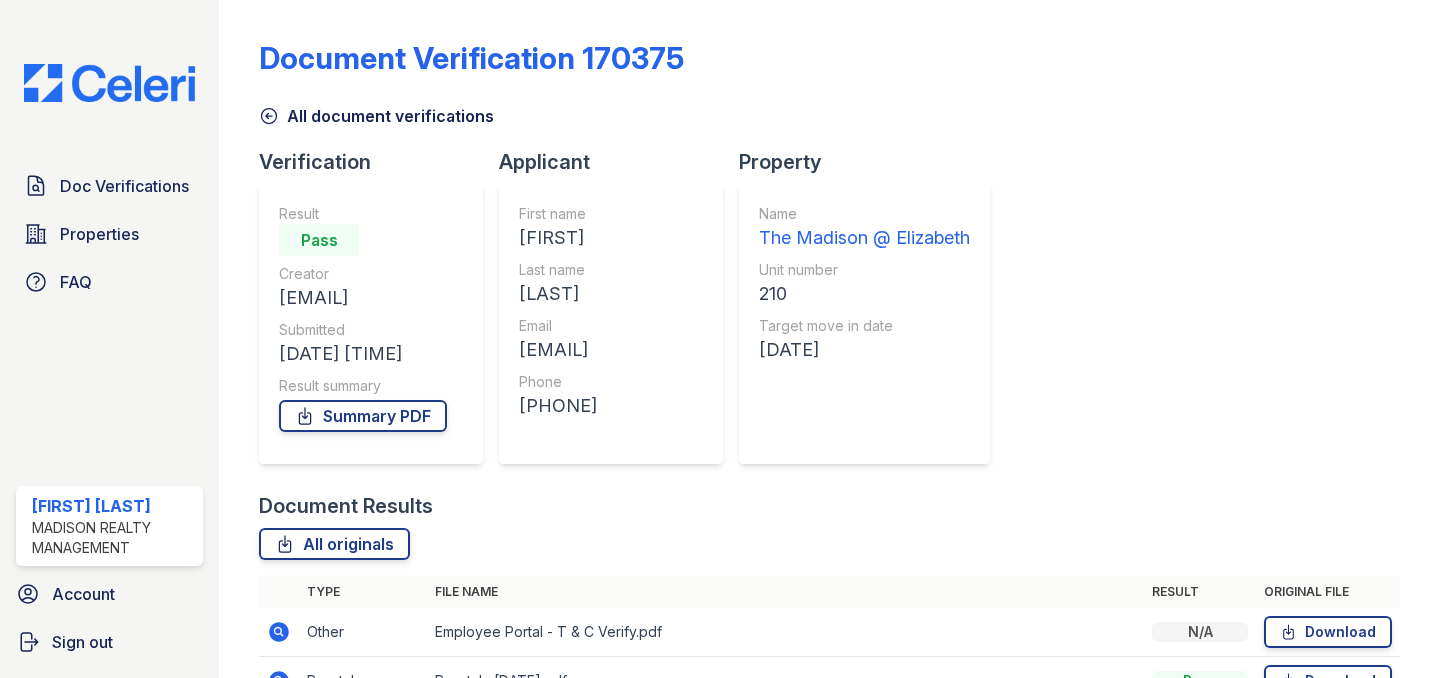 scroll, scrollTop: 0, scrollLeft: 0, axis: both 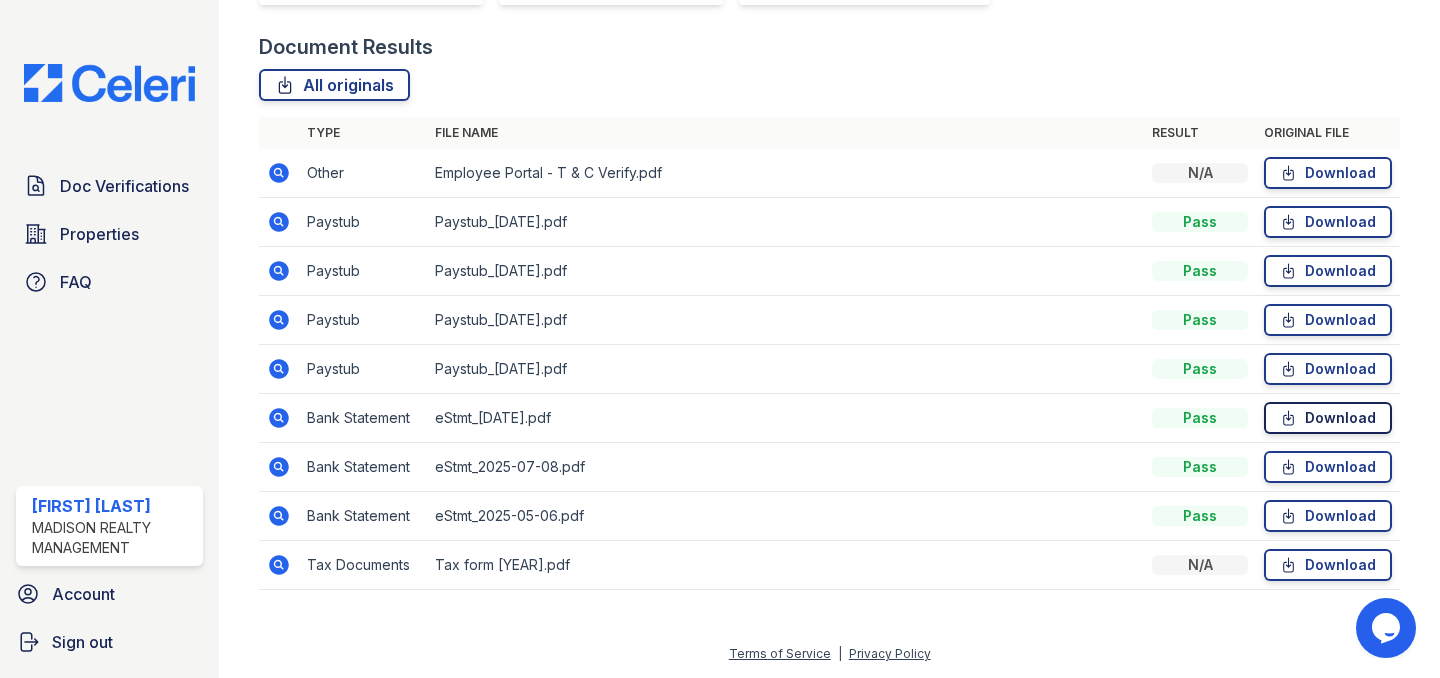 click on "Download" at bounding box center (1328, 418) 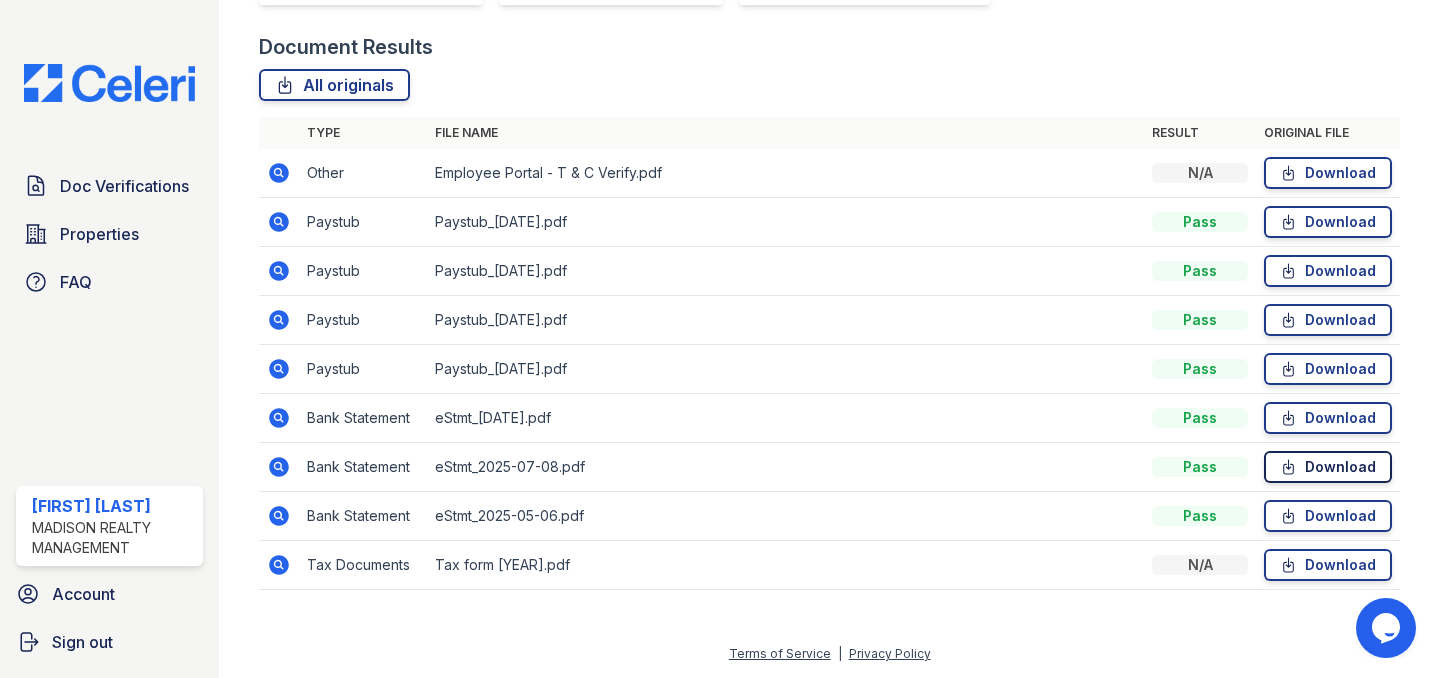 click on "Download" at bounding box center [1328, 467] 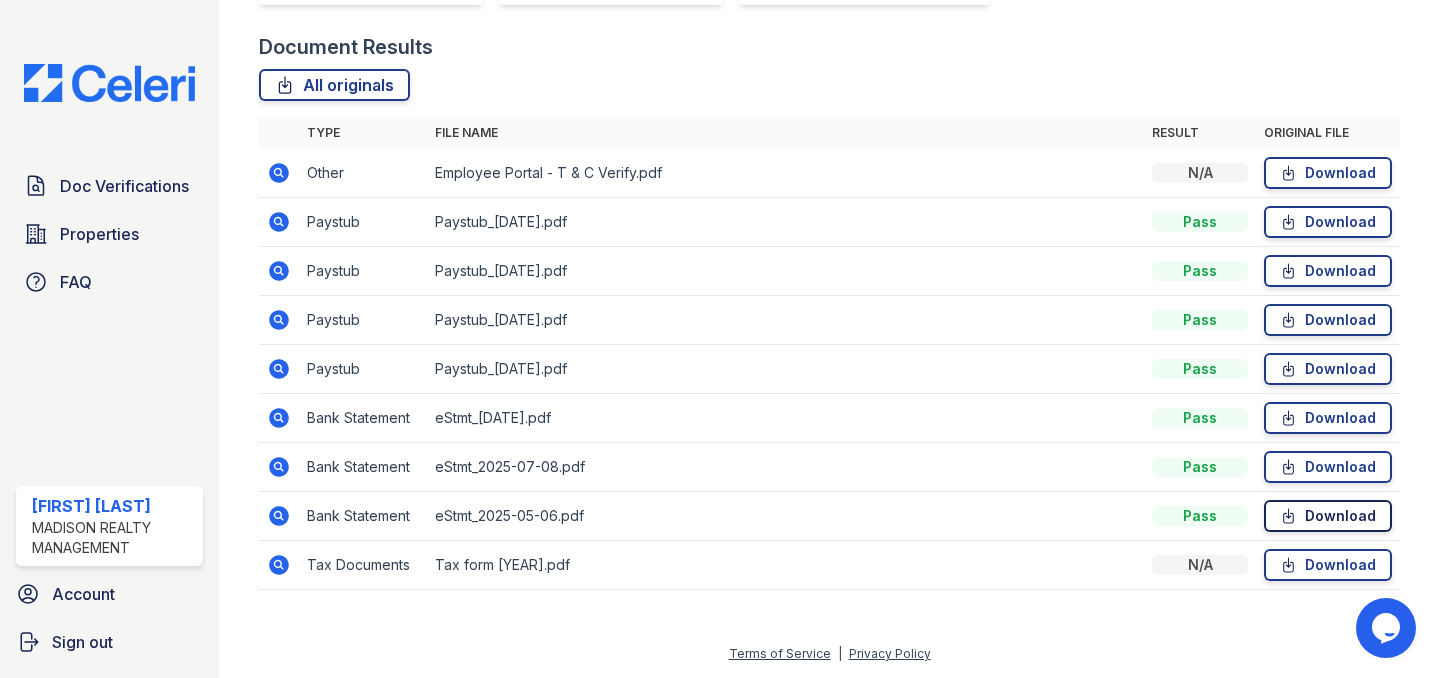 click on "Download" at bounding box center [1328, 516] 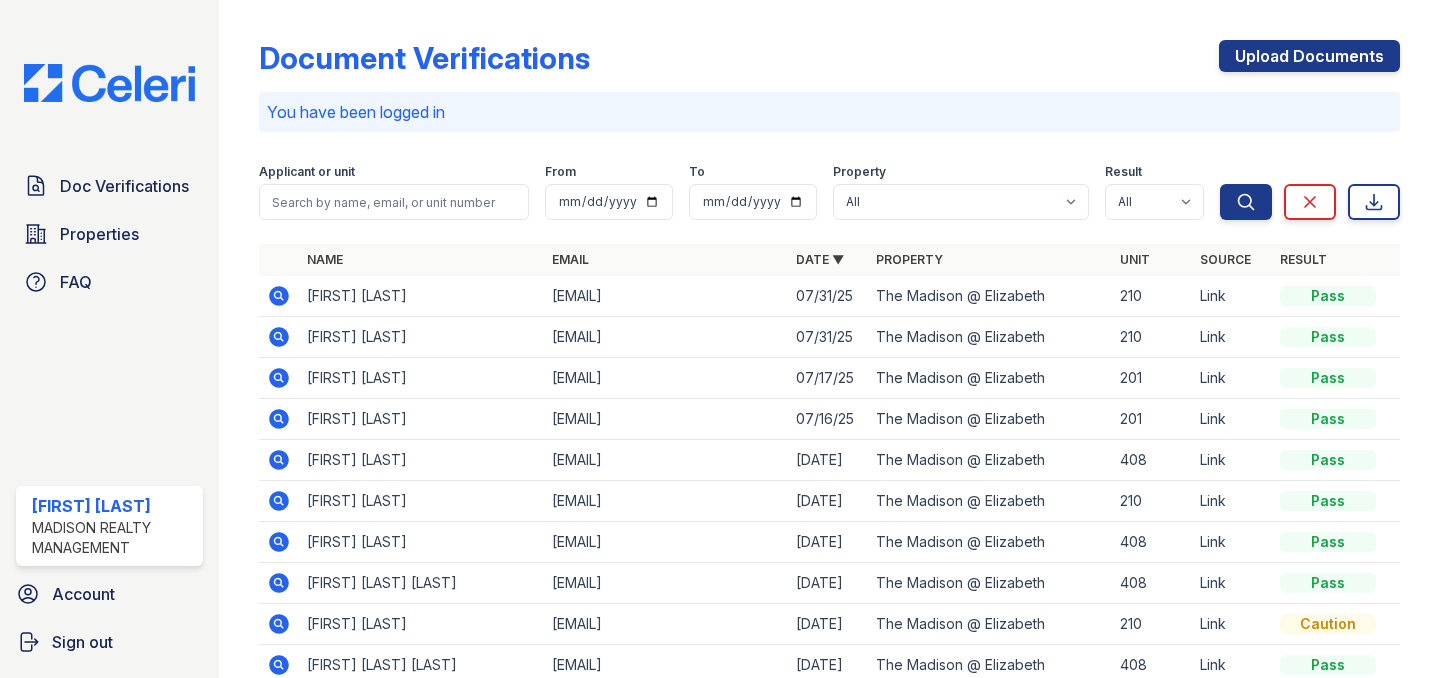 scroll, scrollTop: 0, scrollLeft: 0, axis: both 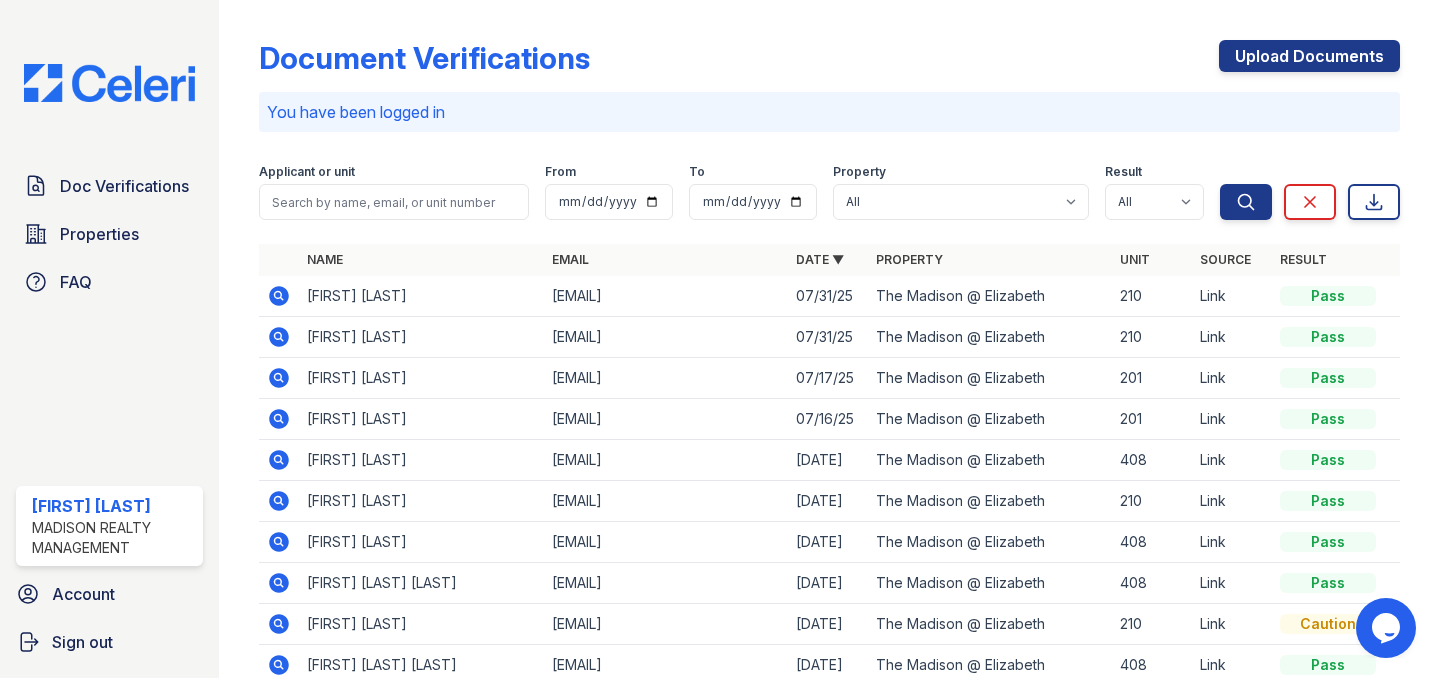 click 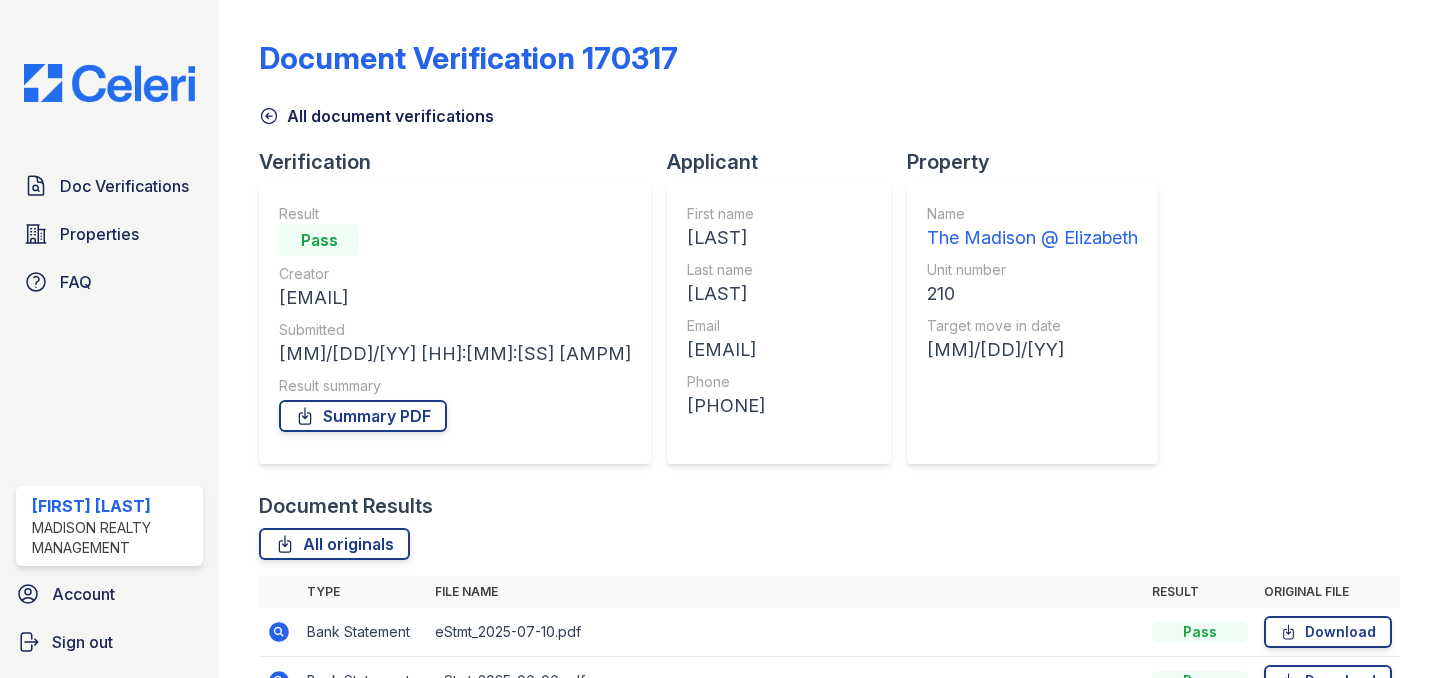 scroll, scrollTop: 0, scrollLeft: 0, axis: both 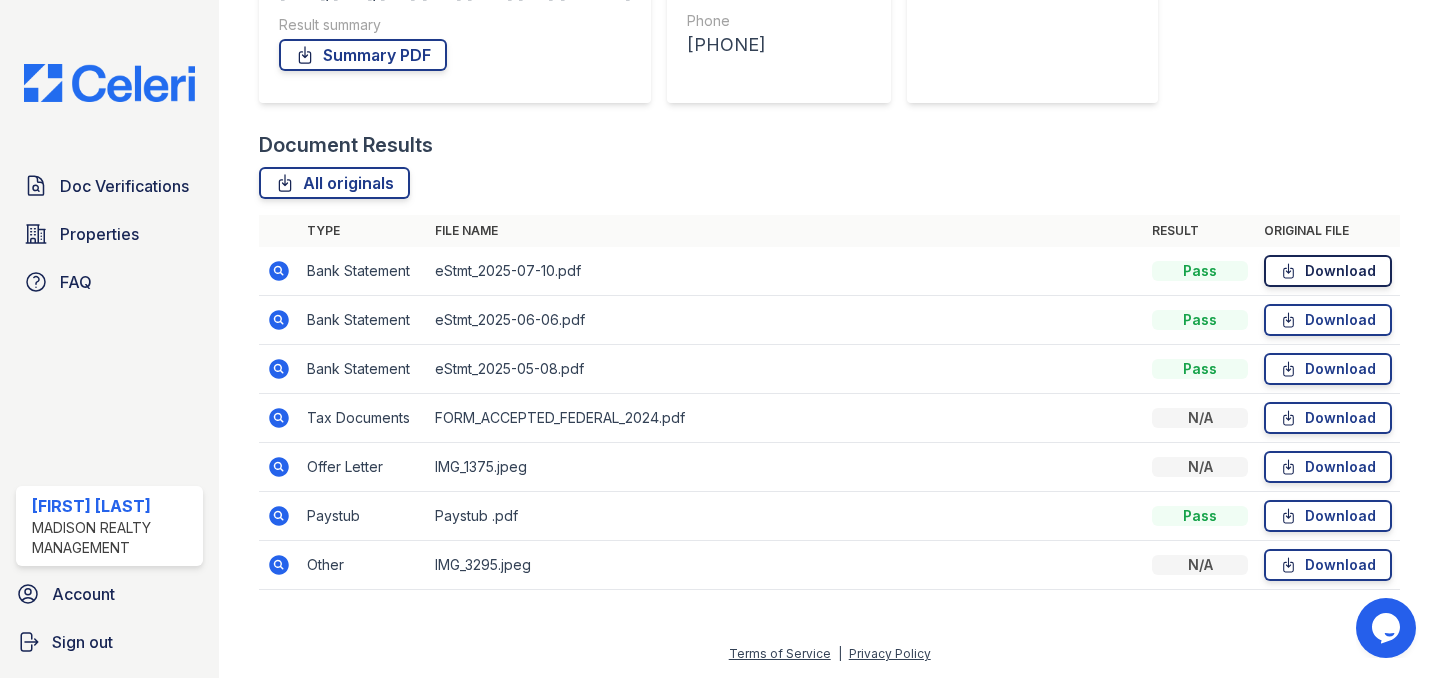 click on "Download" at bounding box center (1328, 271) 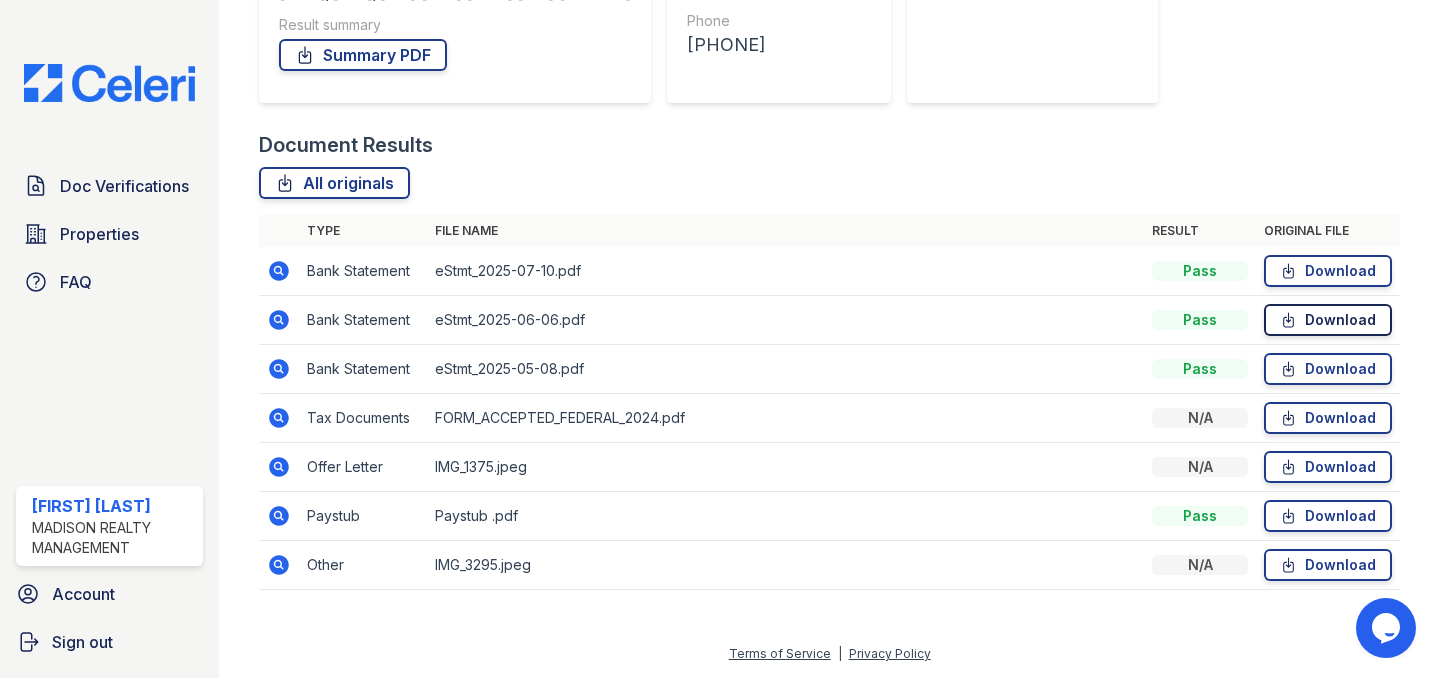 click on "Download" at bounding box center [1328, 320] 